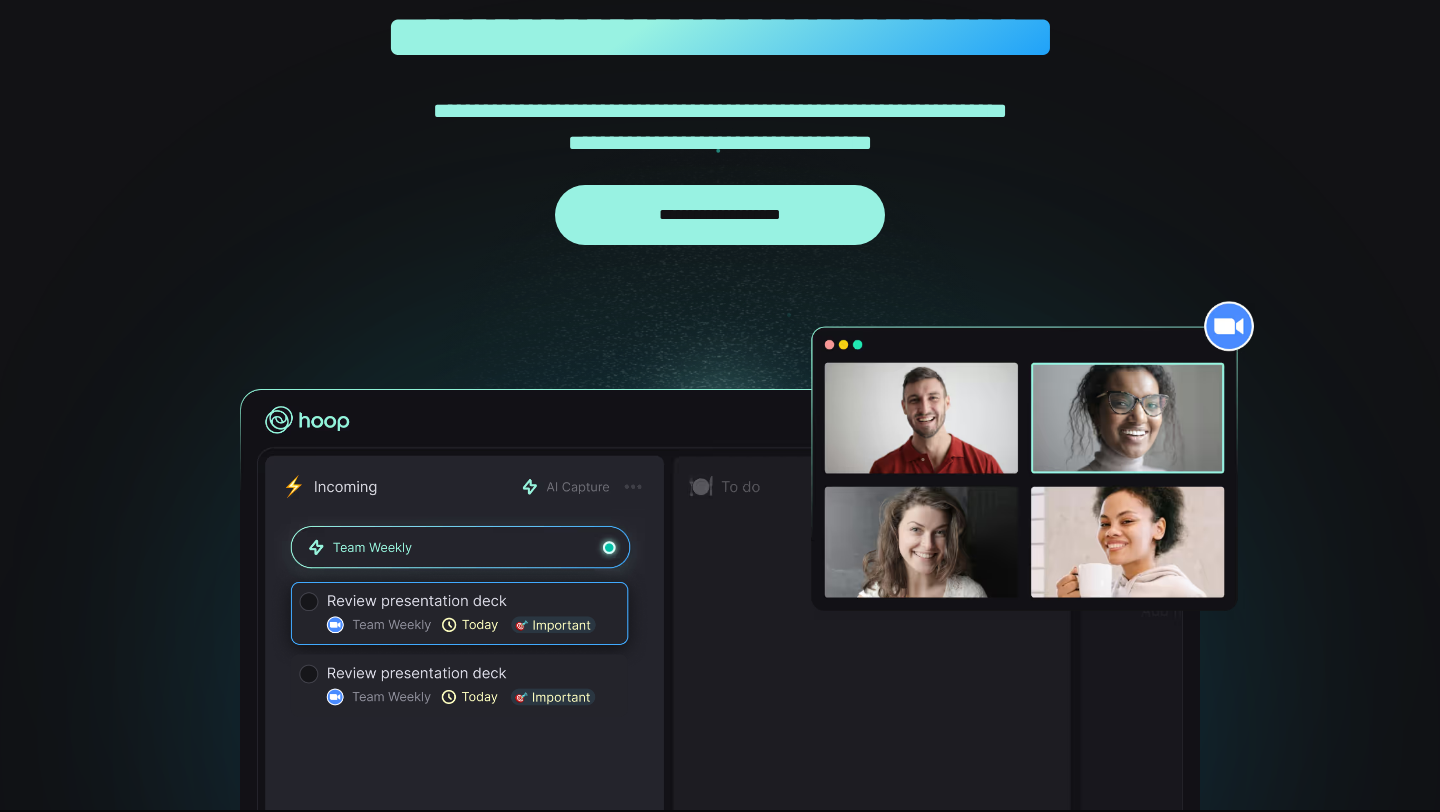 scroll, scrollTop: 102, scrollLeft: 0, axis: vertical 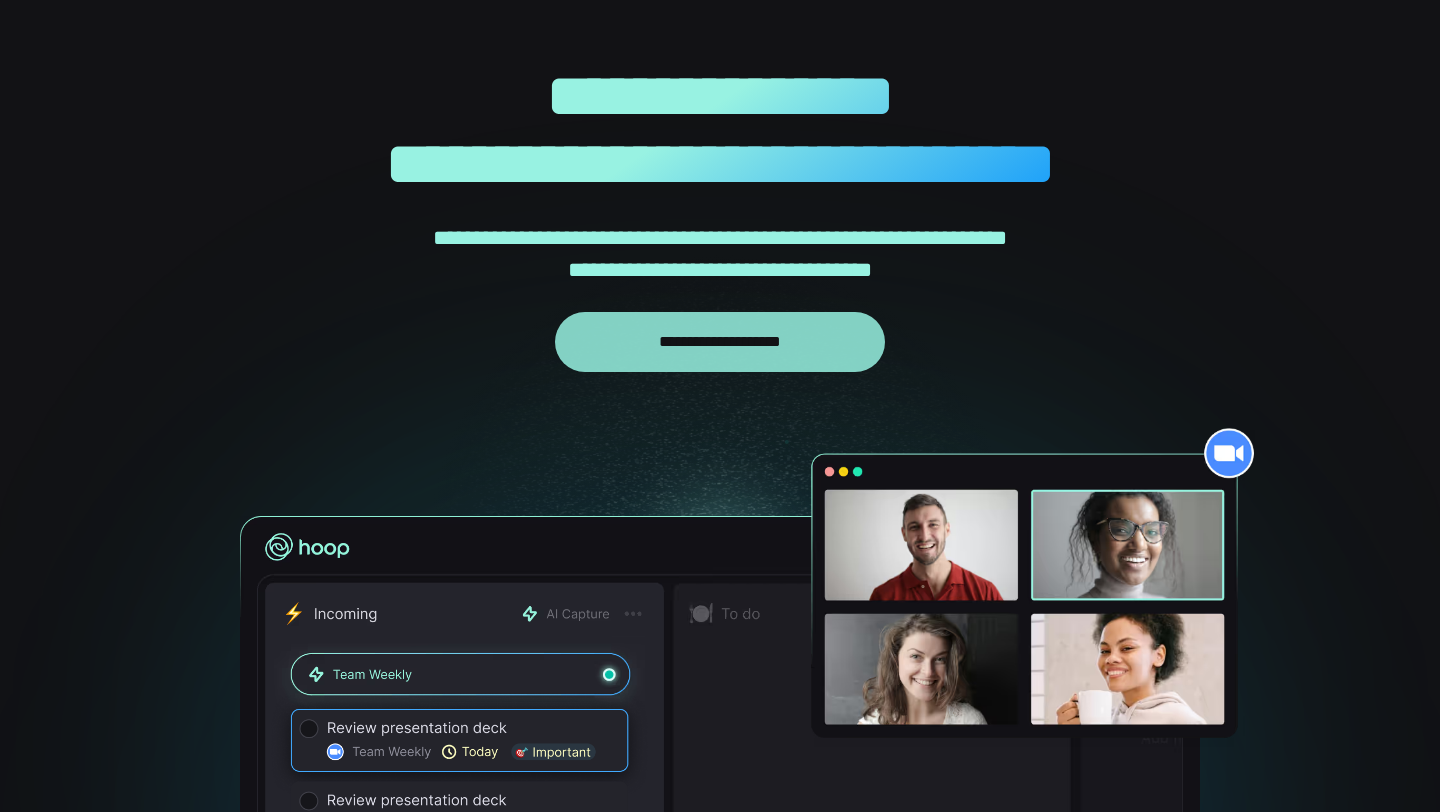 click on "**********" at bounding box center (720, 342) 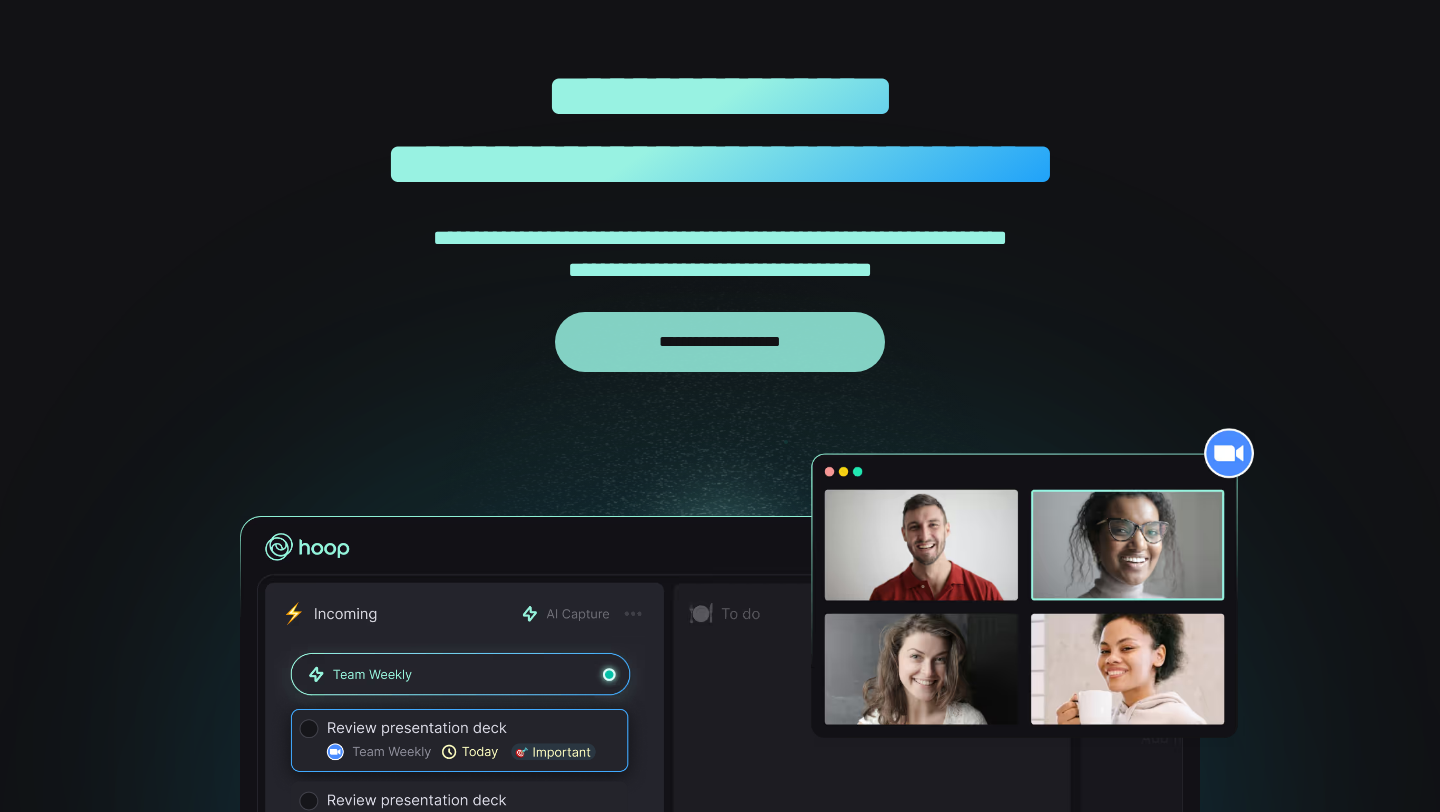 scroll, scrollTop: 0, scrollLeft: 0, axis: both 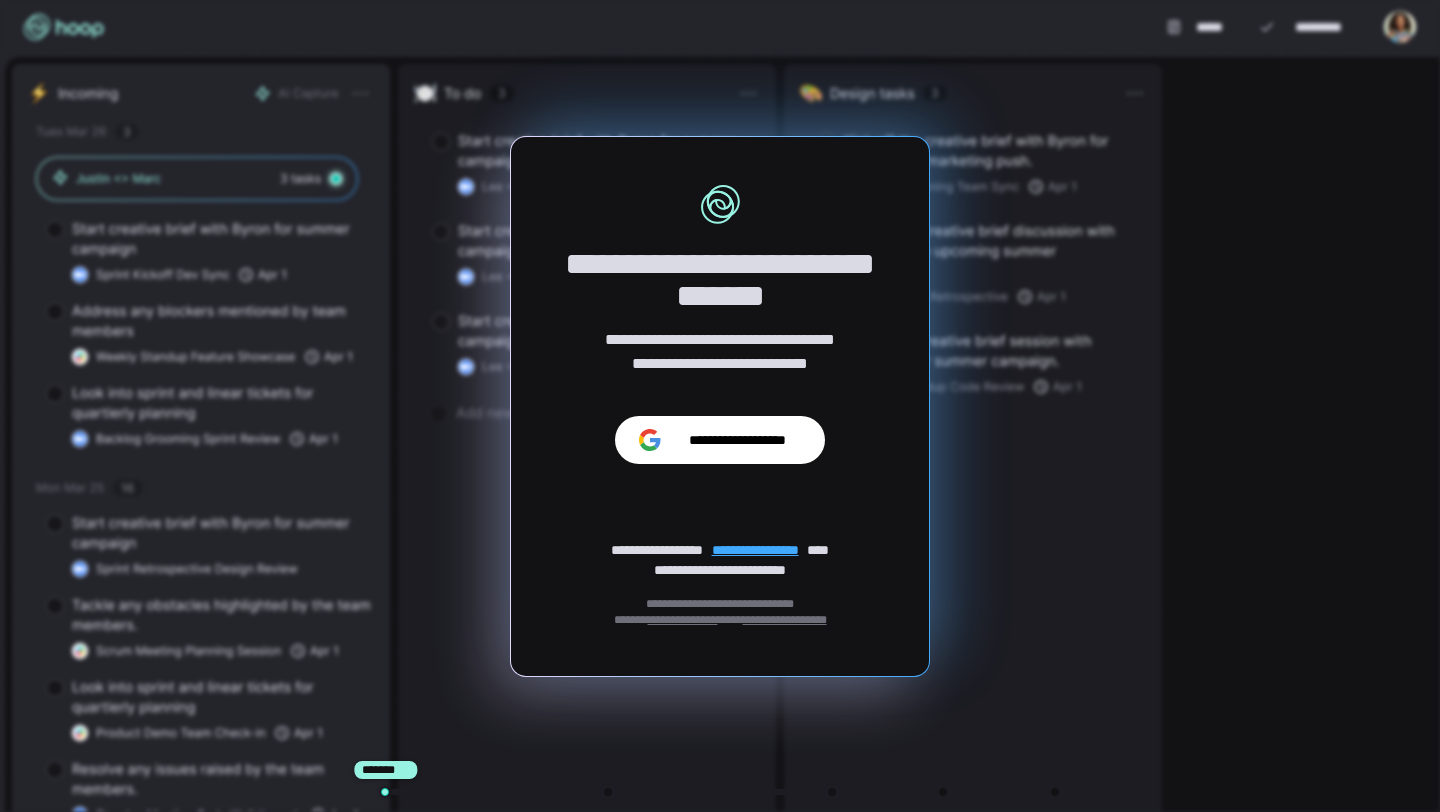 click on "**********" at bounding box center [737, 440] 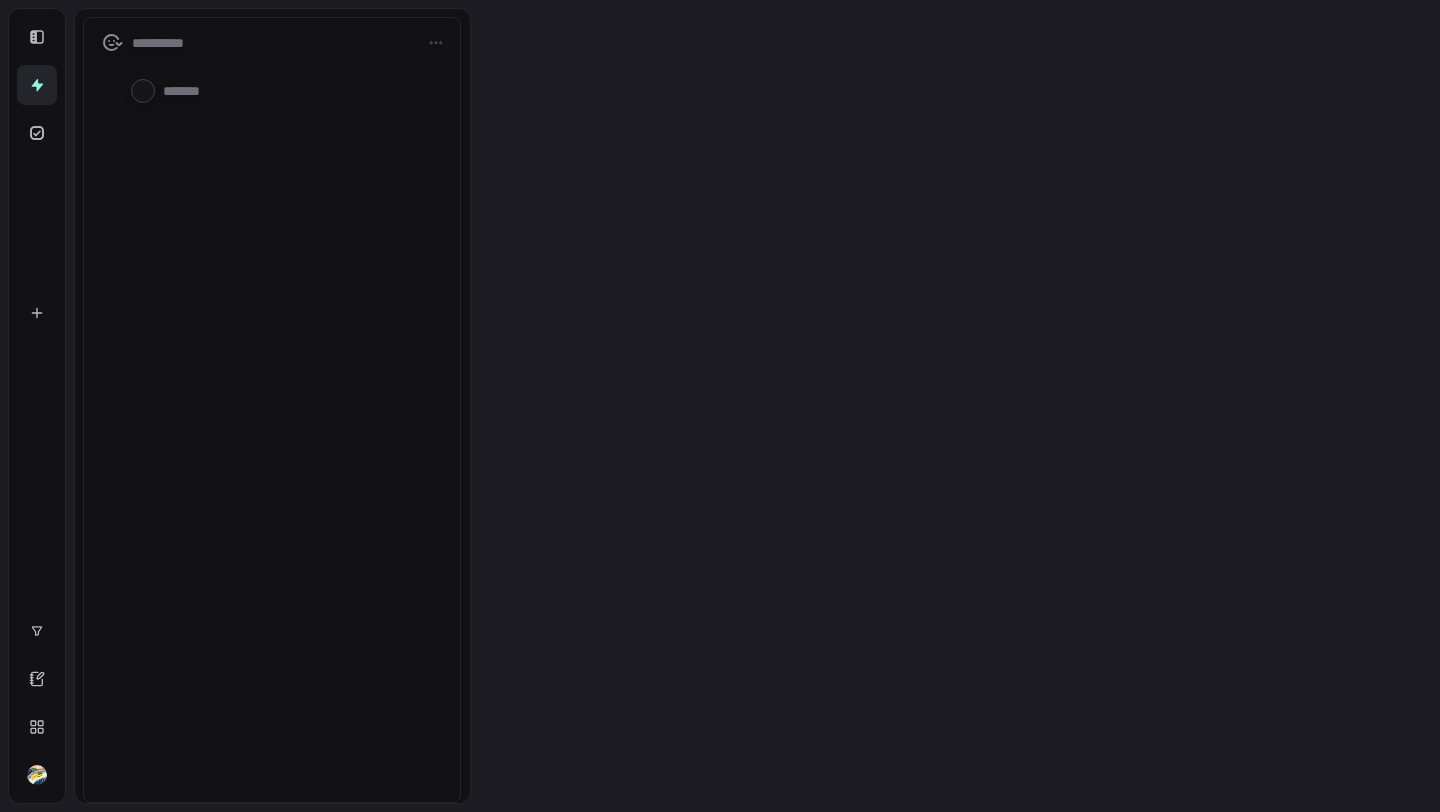 scroll, scrollTop: 0, scrollLeft: 0, axis: both 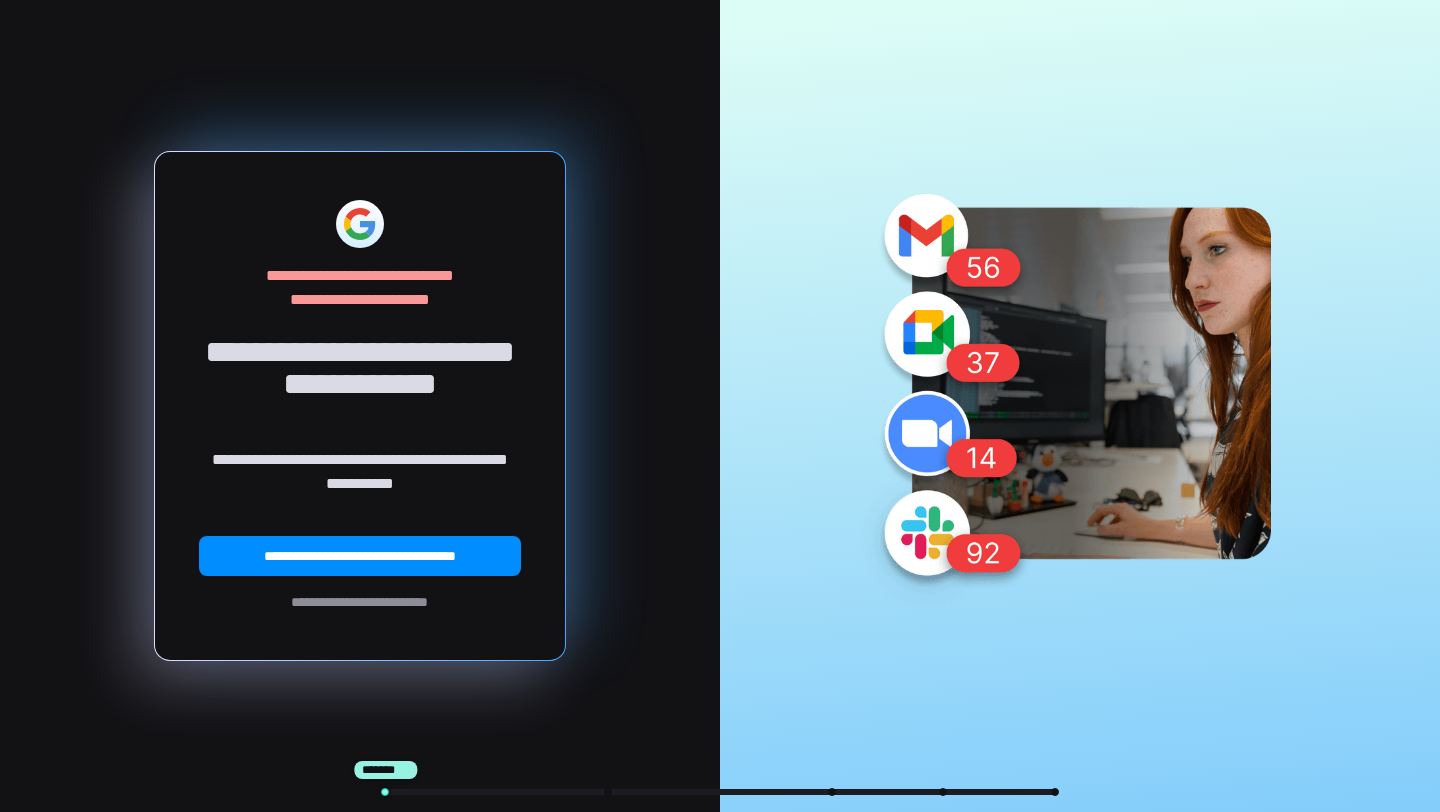 type on "*" 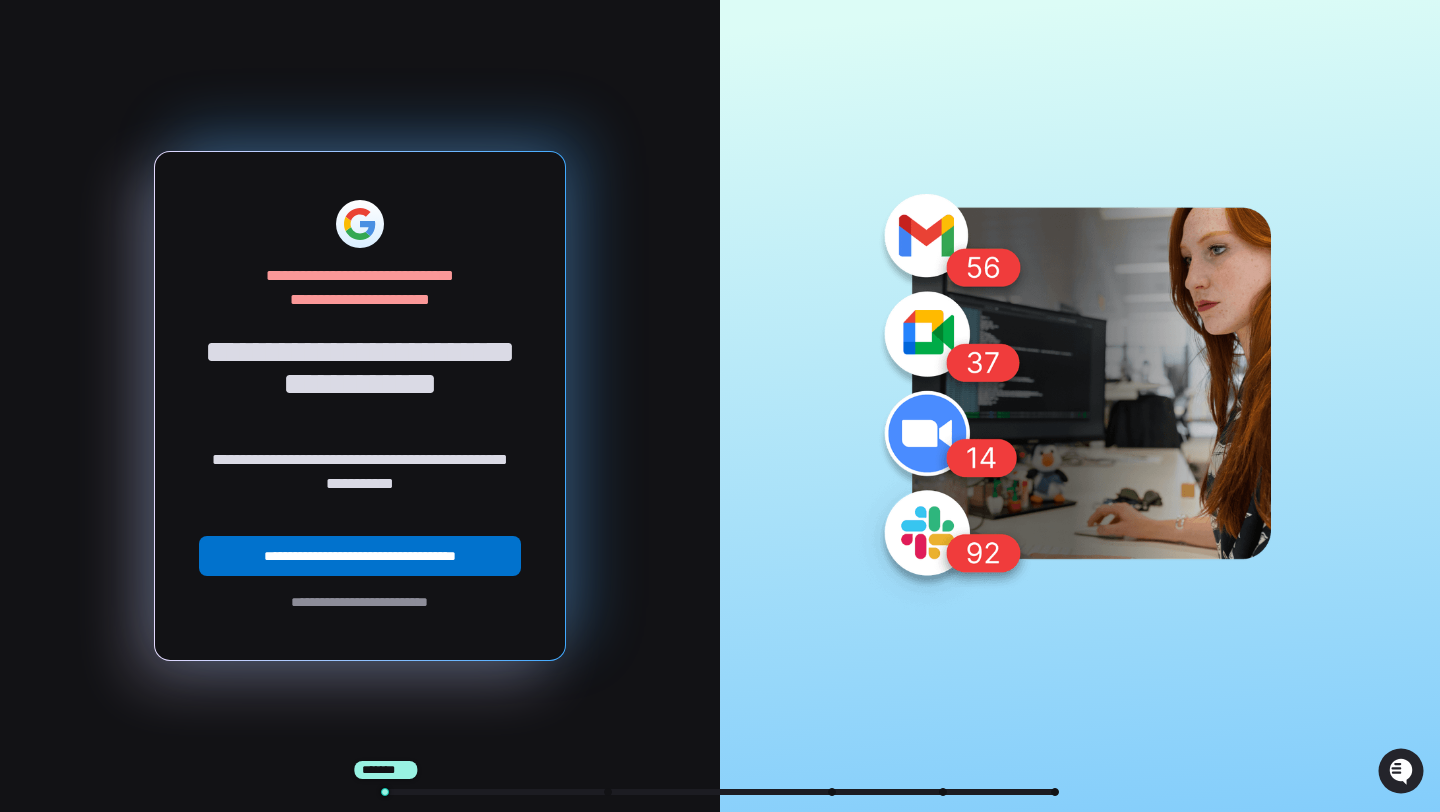 click on "**********" at bounding box center (360, 556) 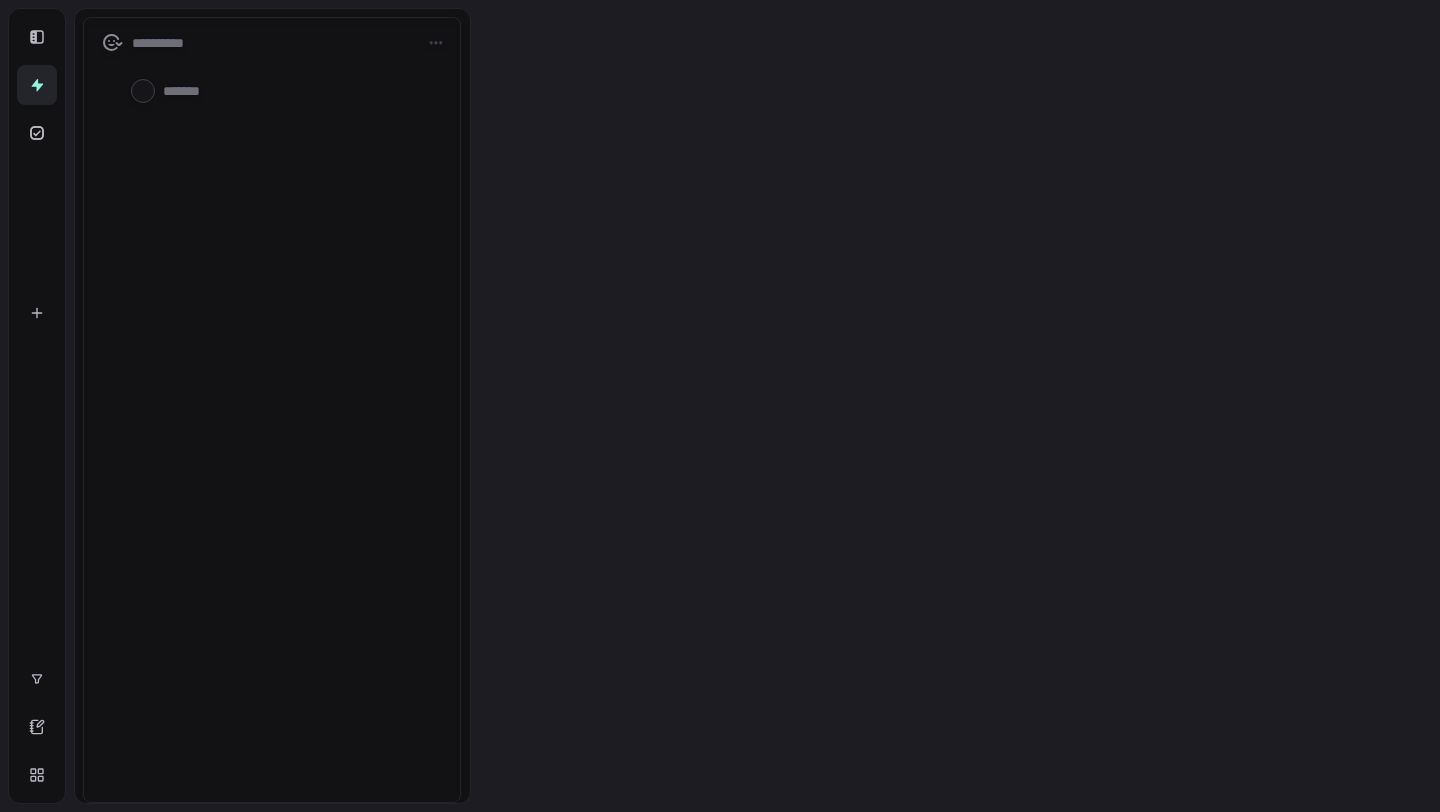 scroll, scrollTop: 0, scrollLeft: 0, axis: both 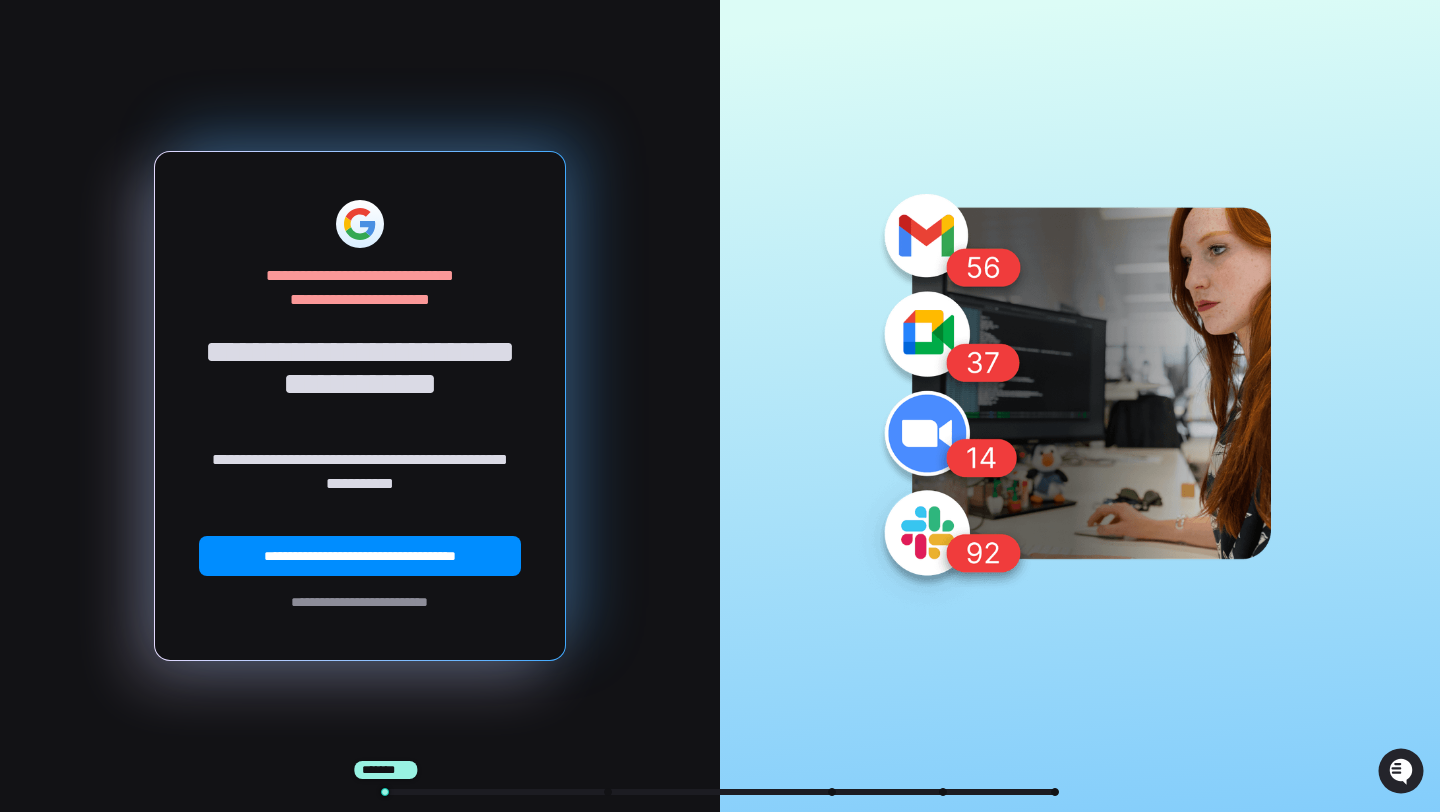 click on "**********" at bounding box center [359, 602] 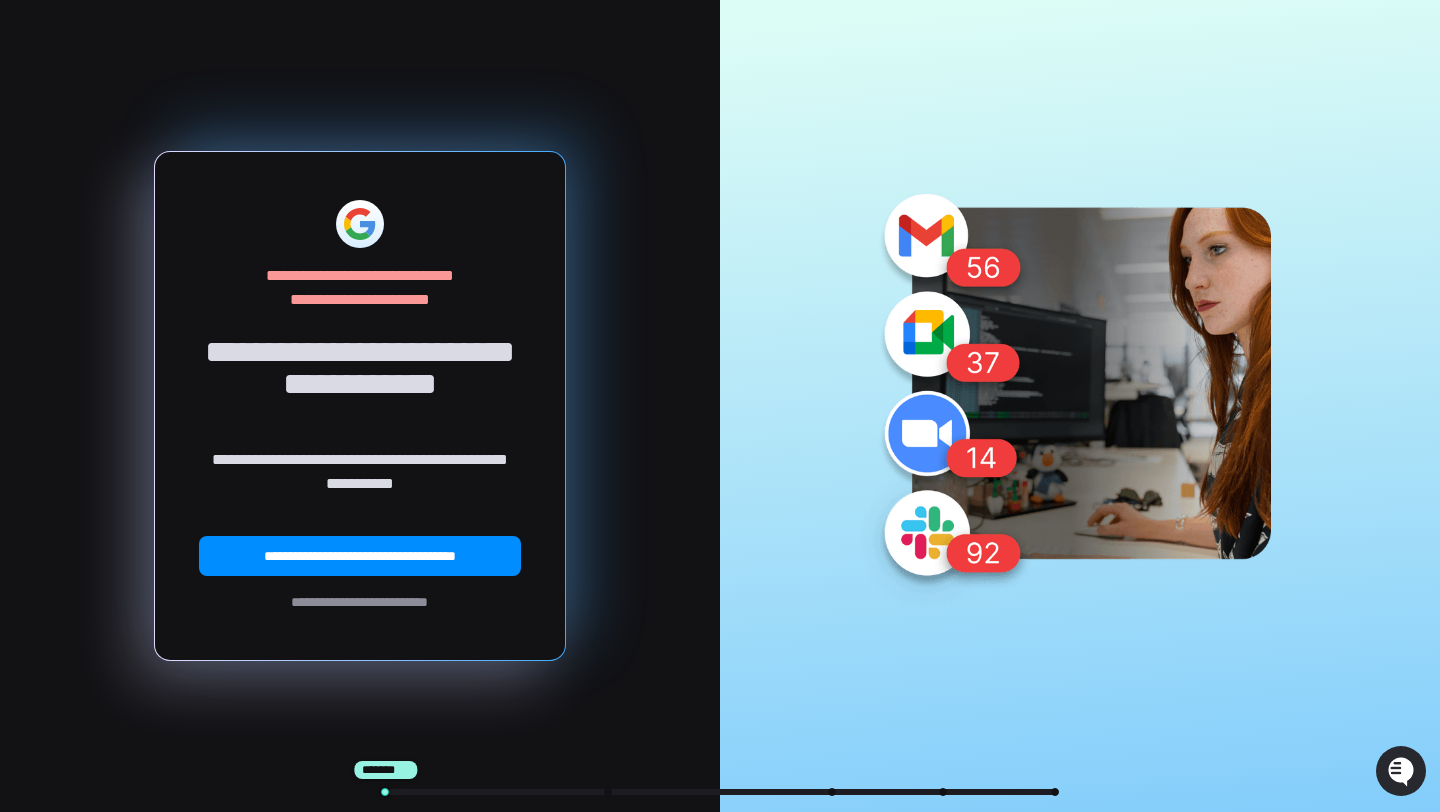 click 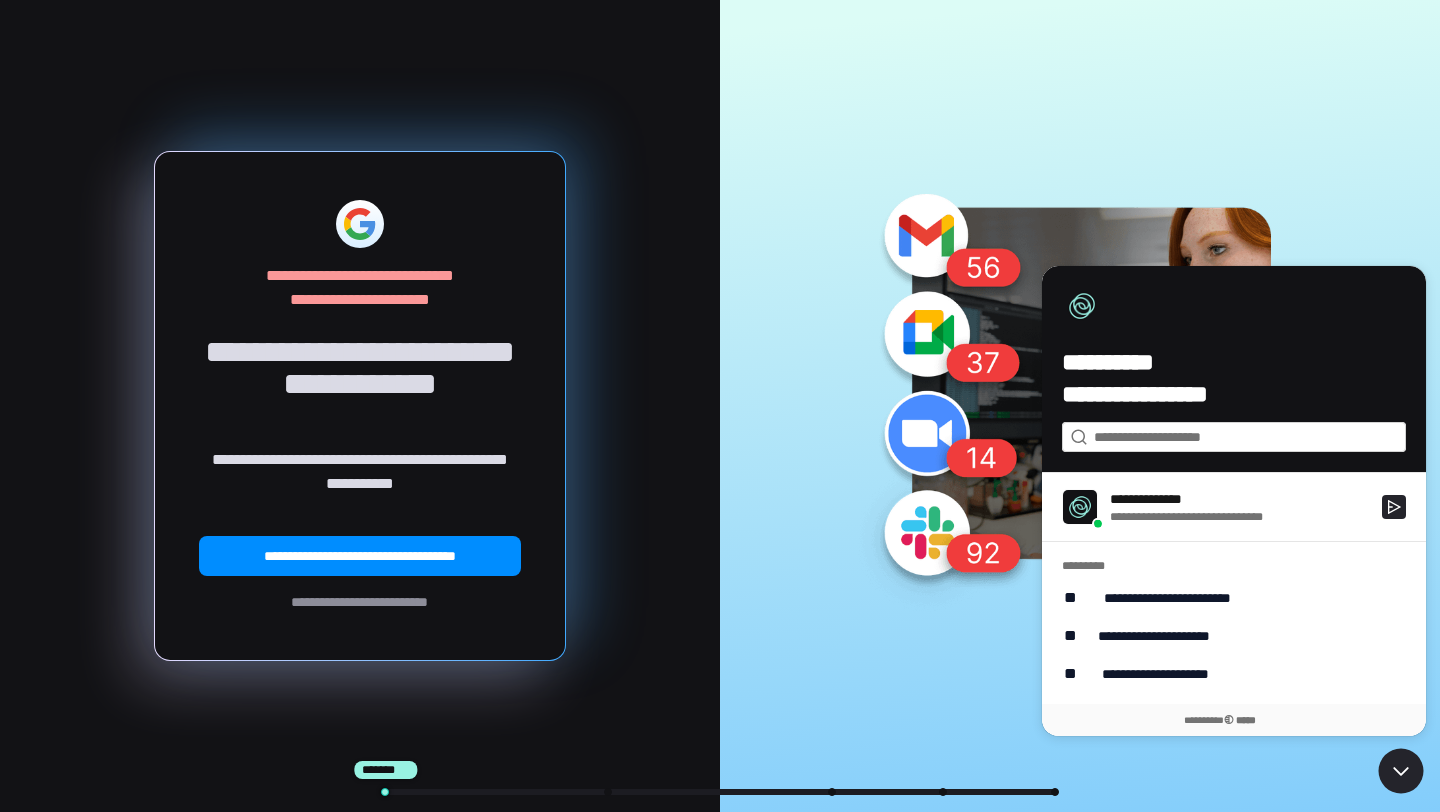 click at bounding box center [1060, 406] 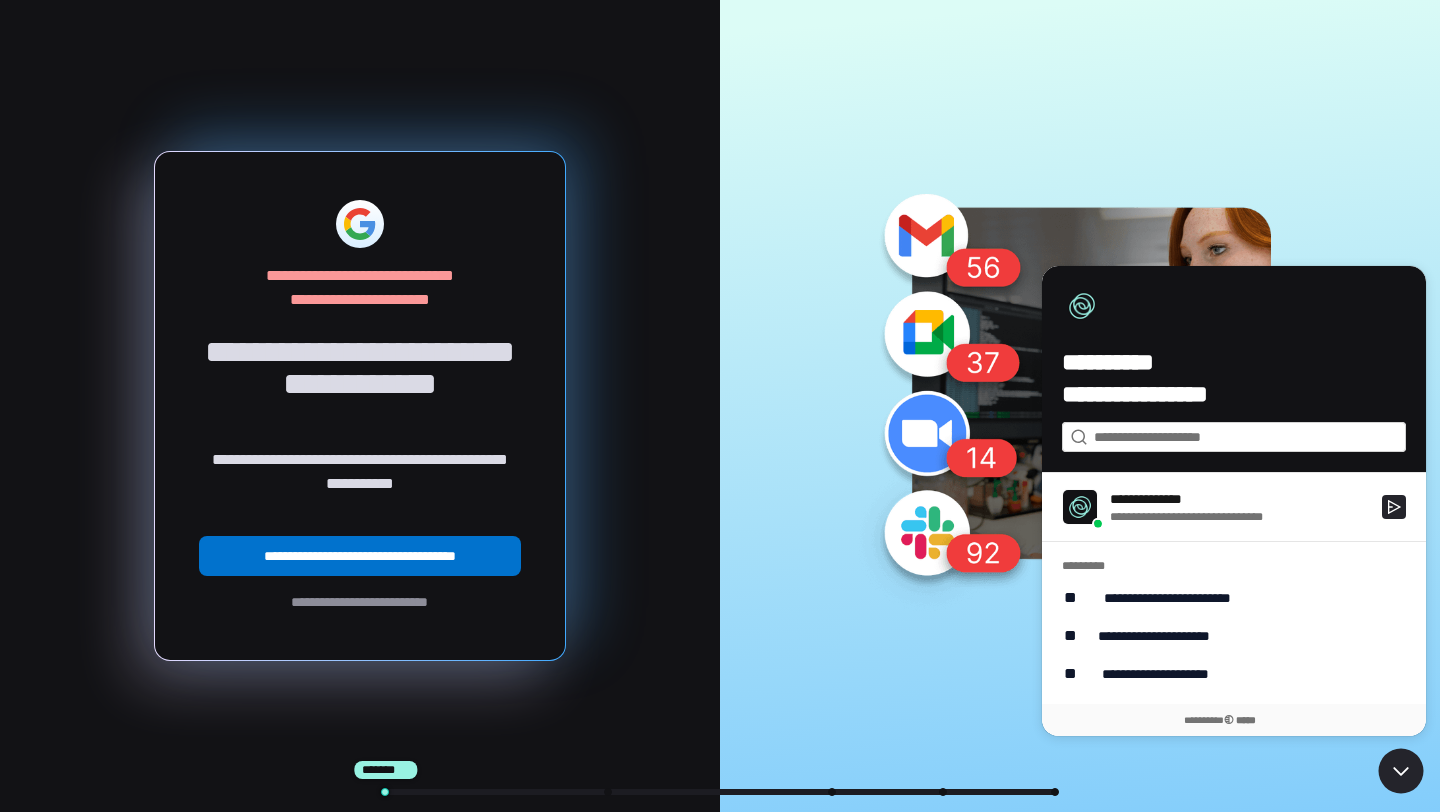 click on "**********" at bounding box center [360, 556] 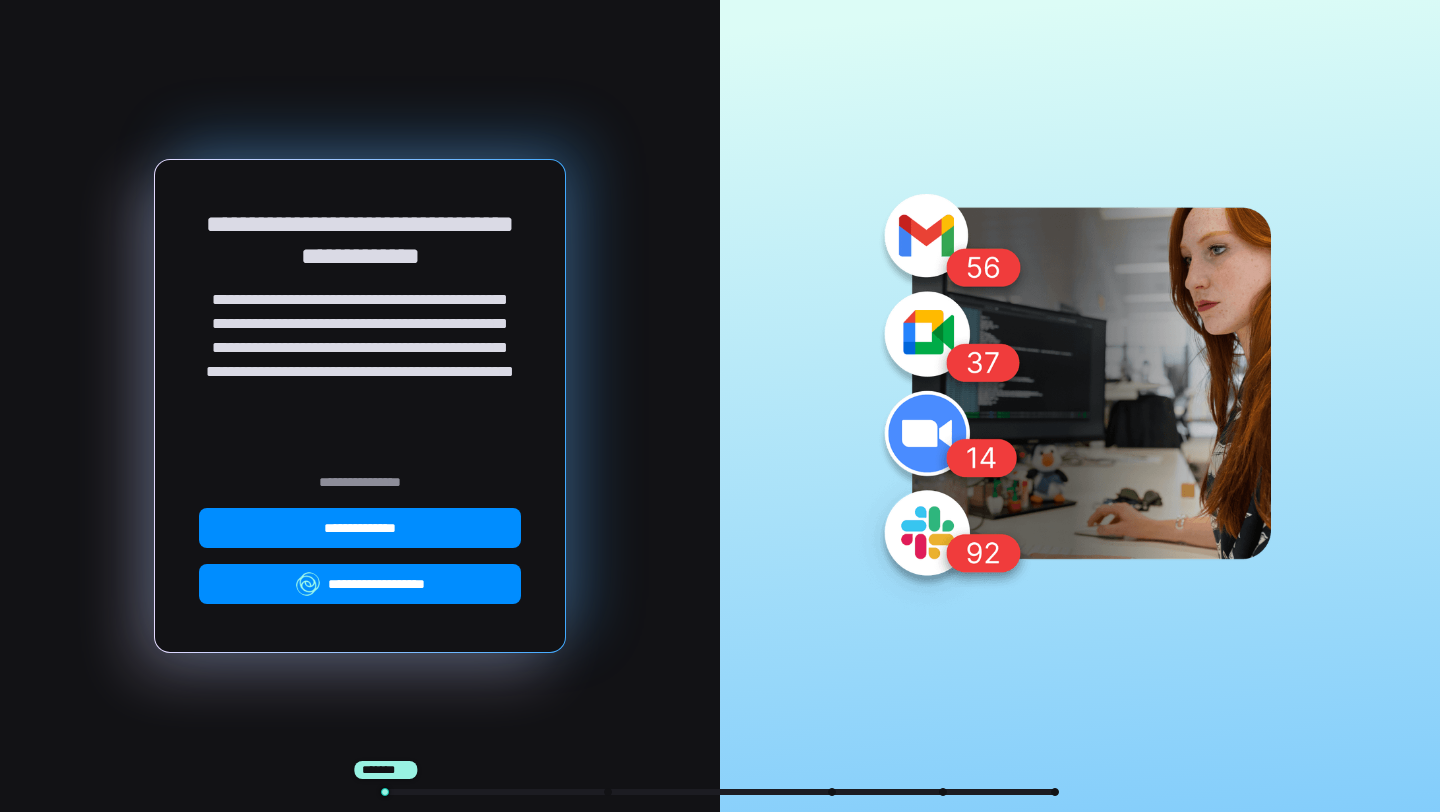 scroll, scrollTop: 0, scrollLeft: 0, axis: both 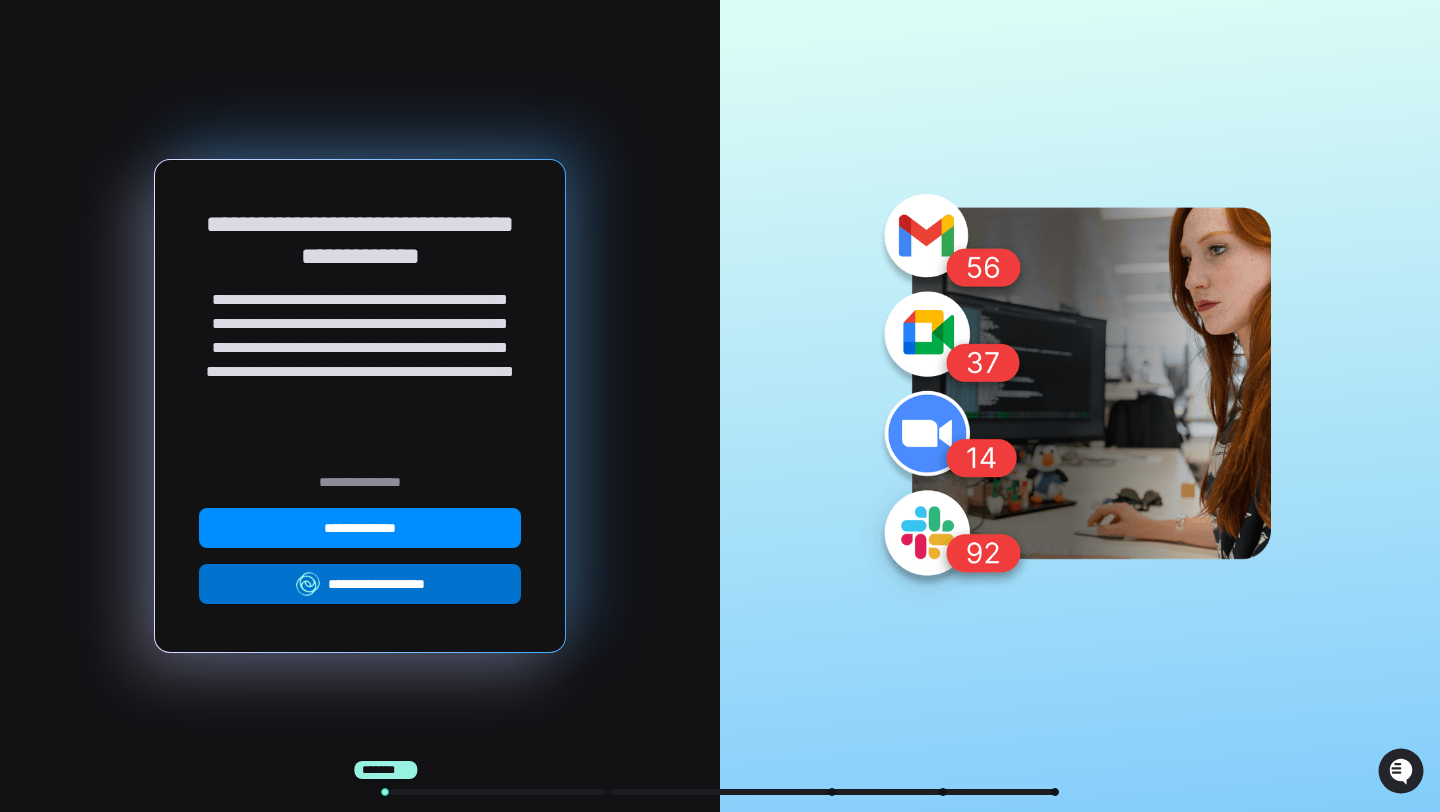 click on "**********" at bounding box center (360, 584) 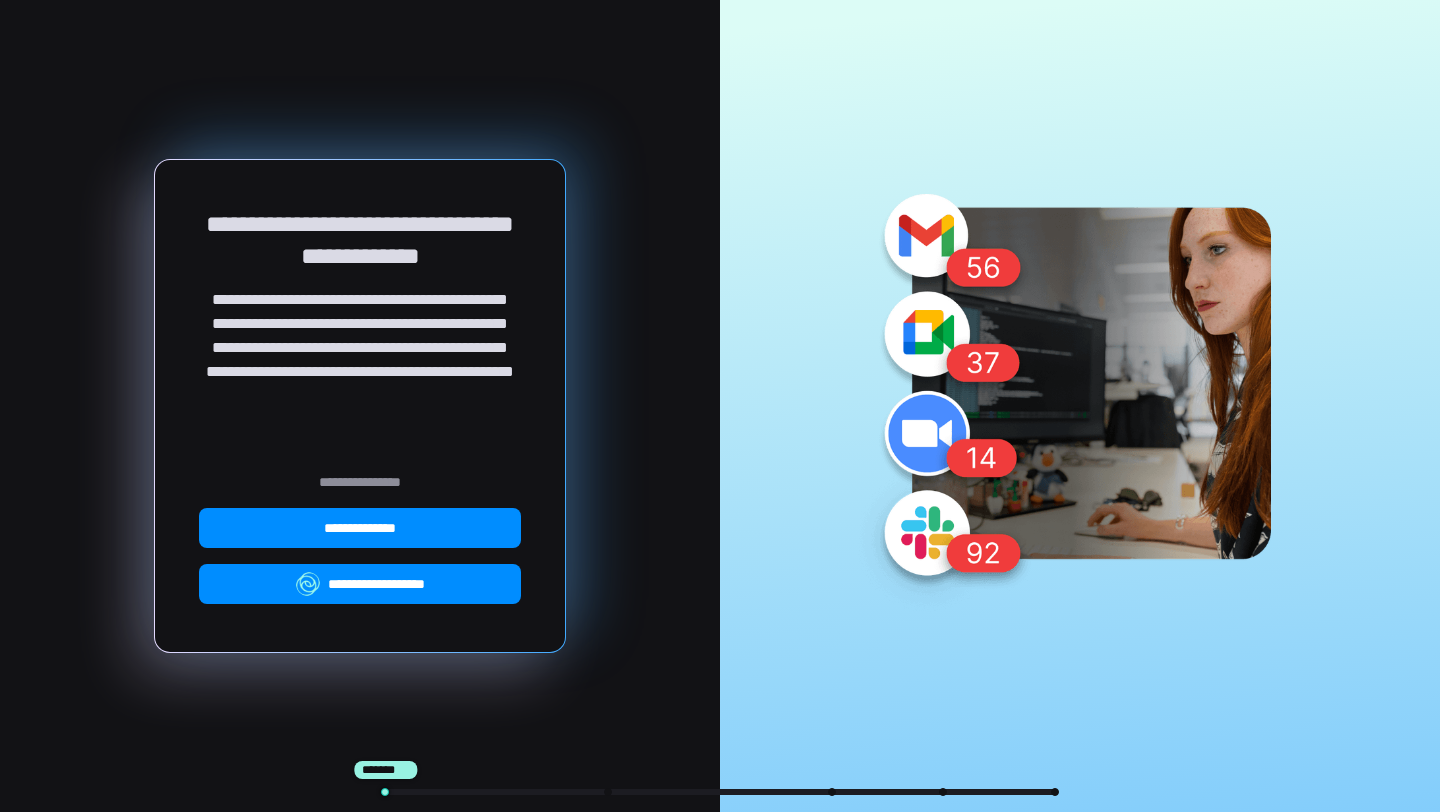 scroll, scrollTop: 0, scrollLeft: 0, axis: both 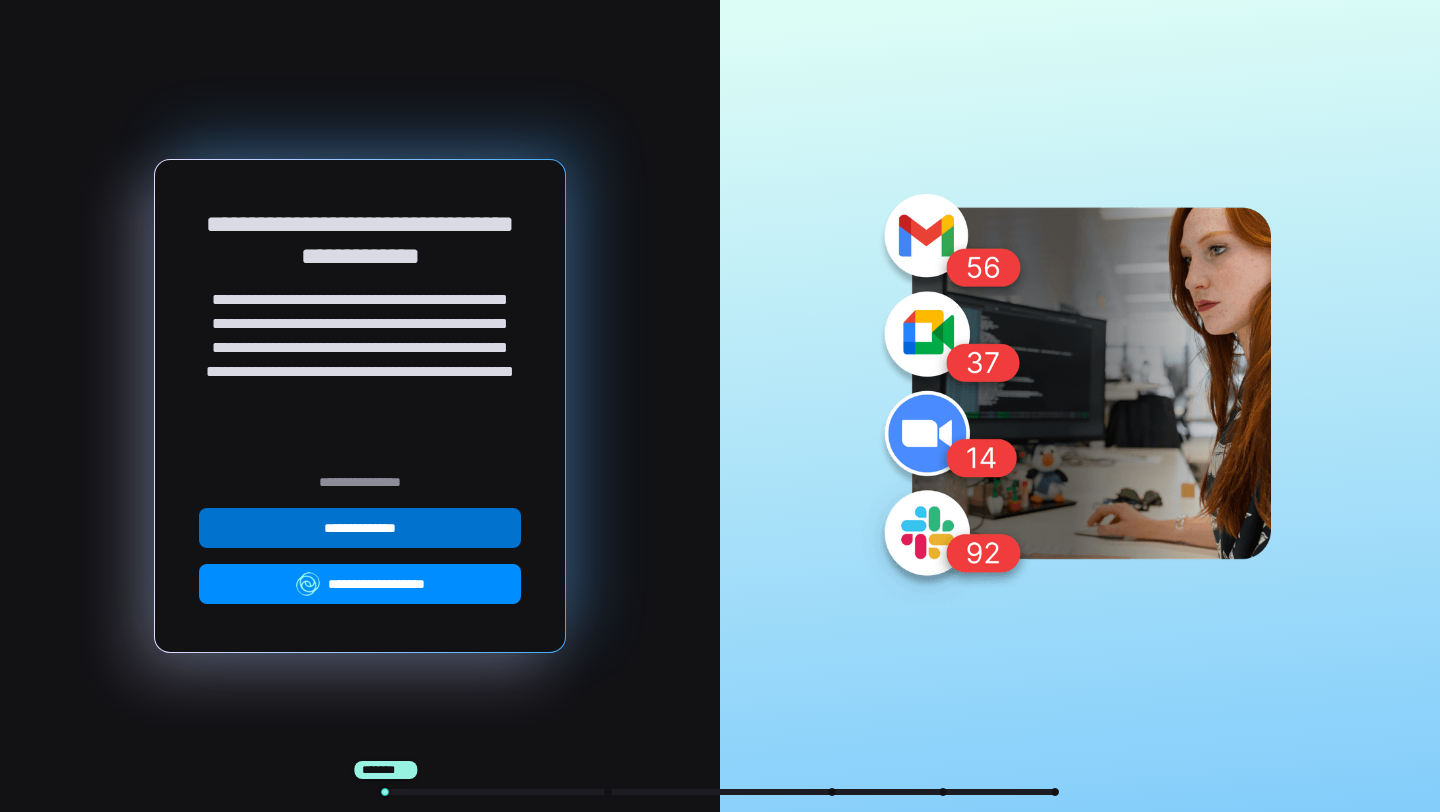 click on "**********" at bounding box center (360, 528) 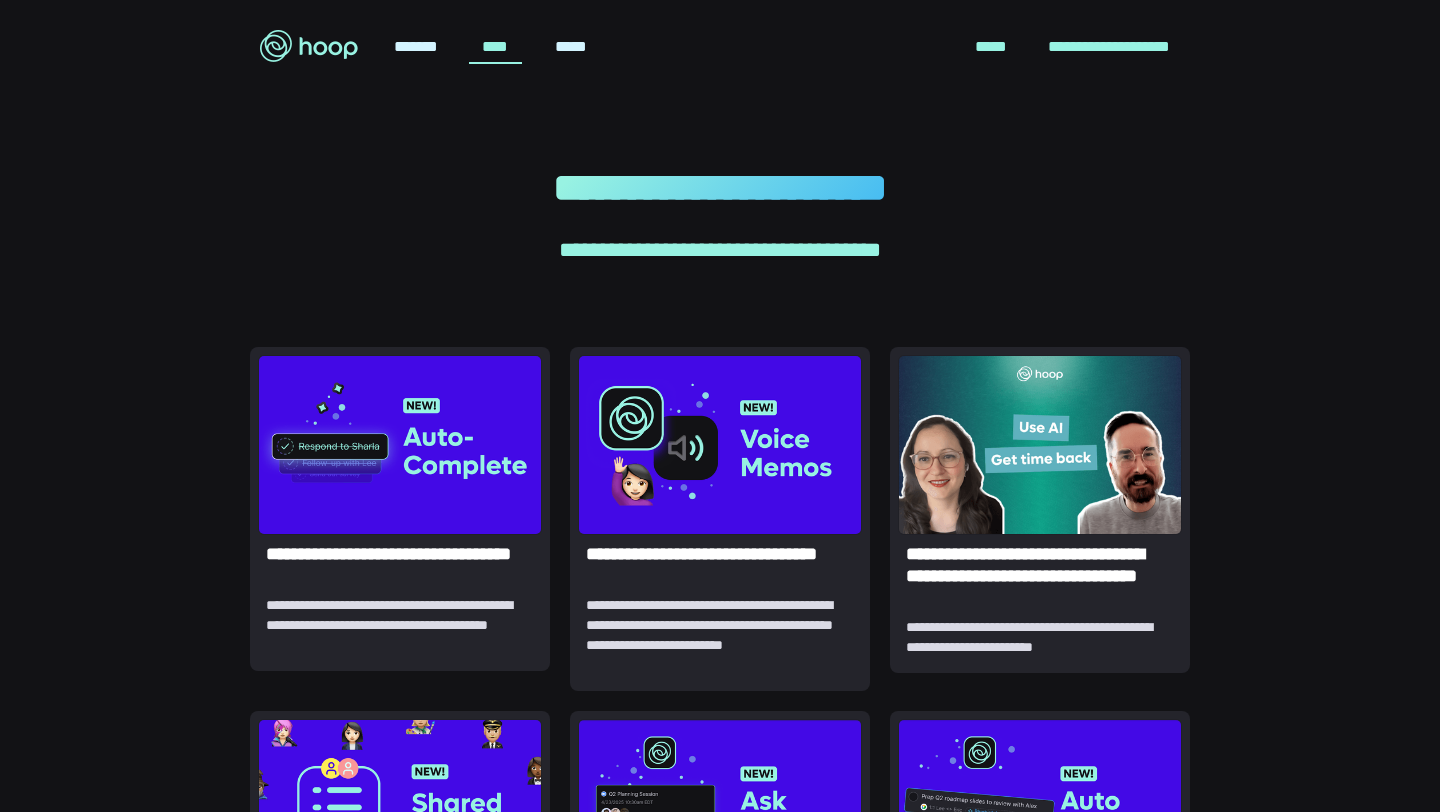 scroll, scrollTop: 0, scrollLeft: 0, axis: both 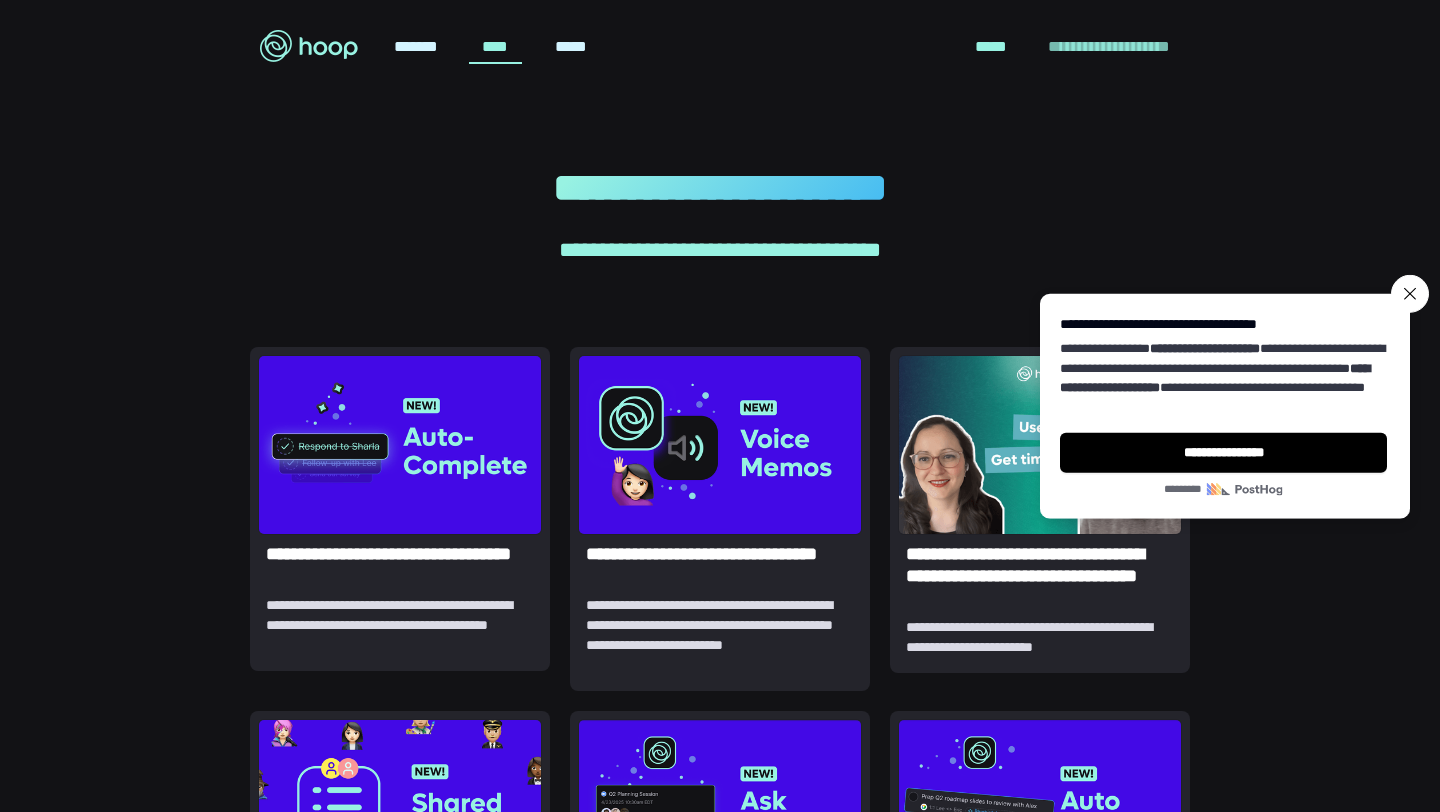 click on "**********" at bounding box center [1109, 46] 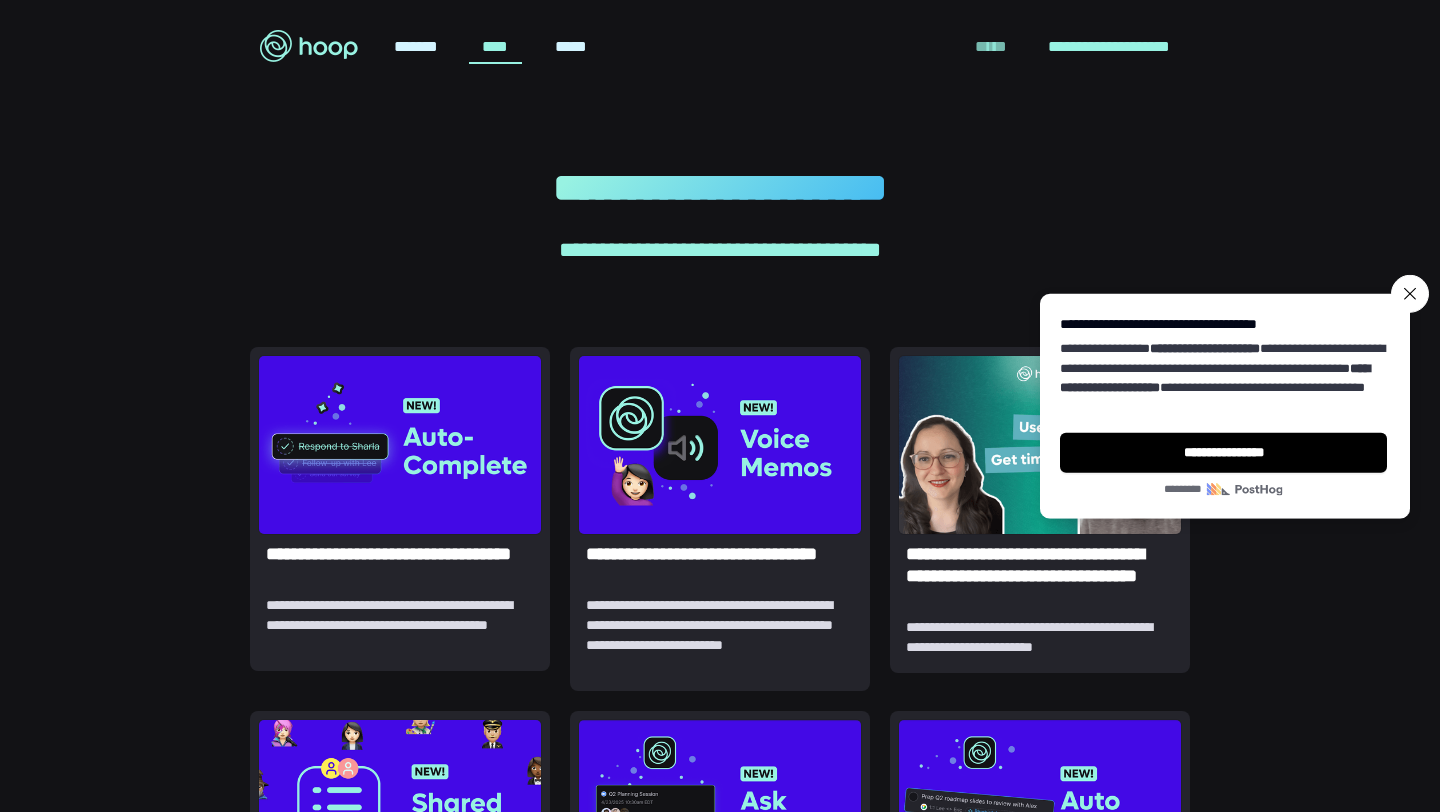 click on "*****" at bounding box center (991, 47) 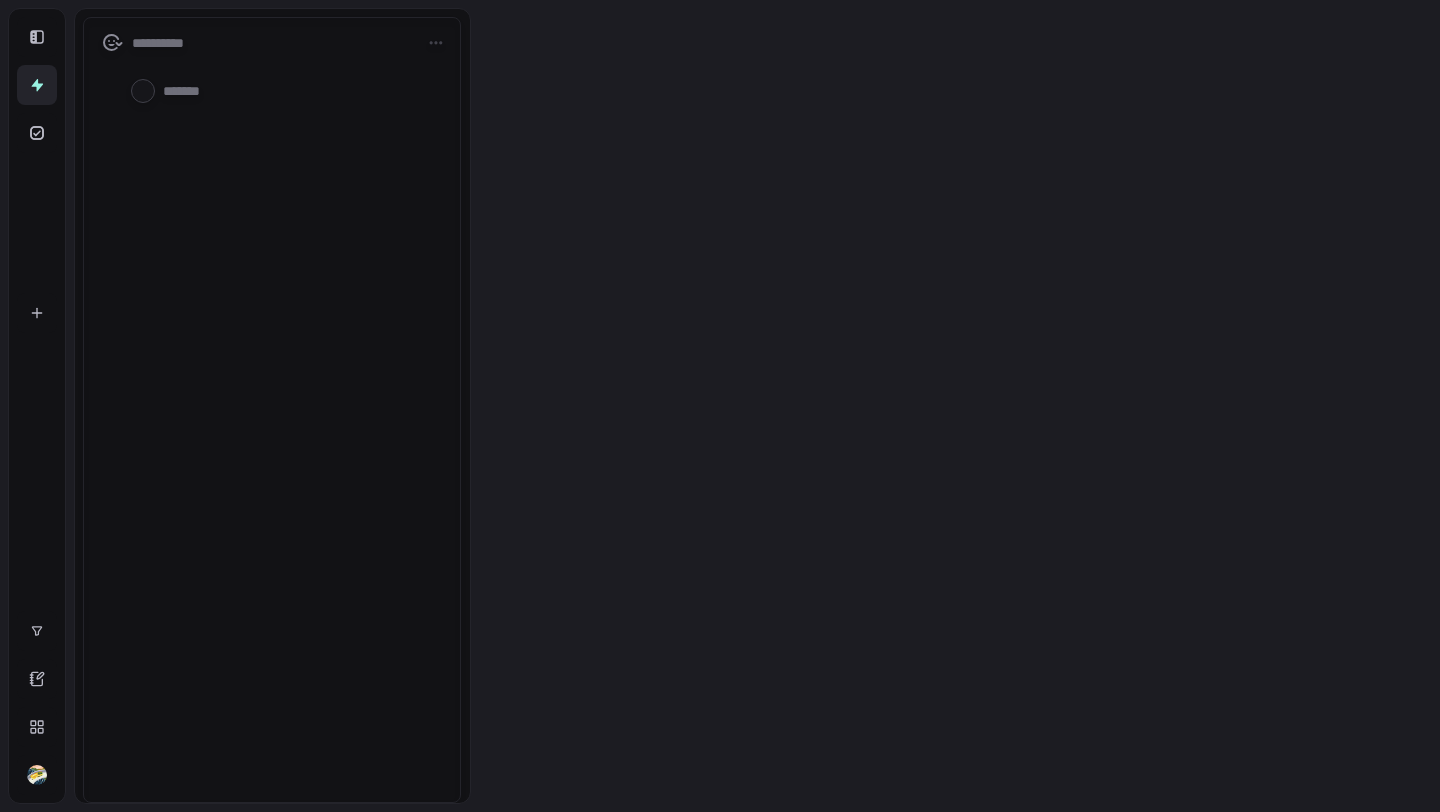 scroll, scrollTop: 0, scrollLeft: 0, axis: both 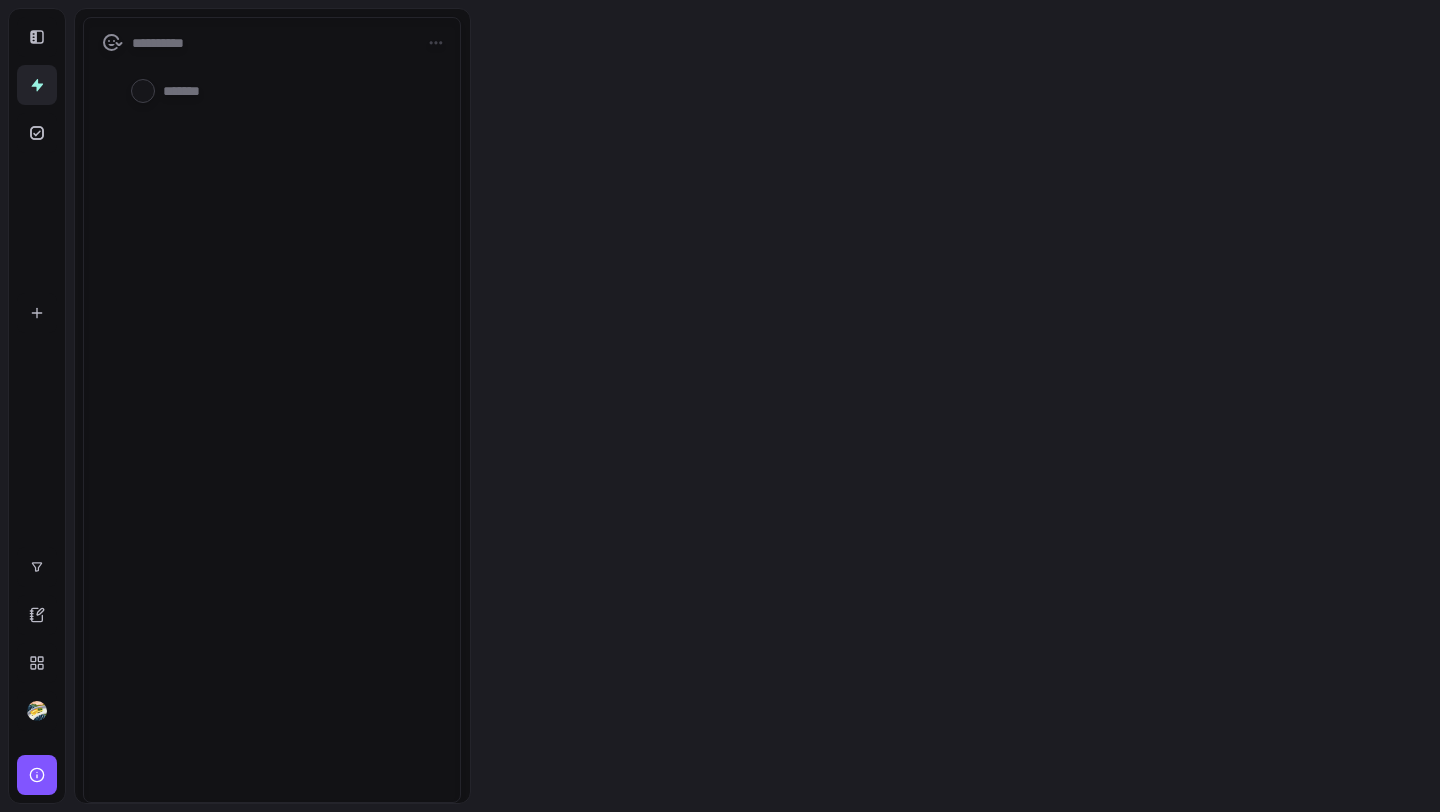 type on "*" 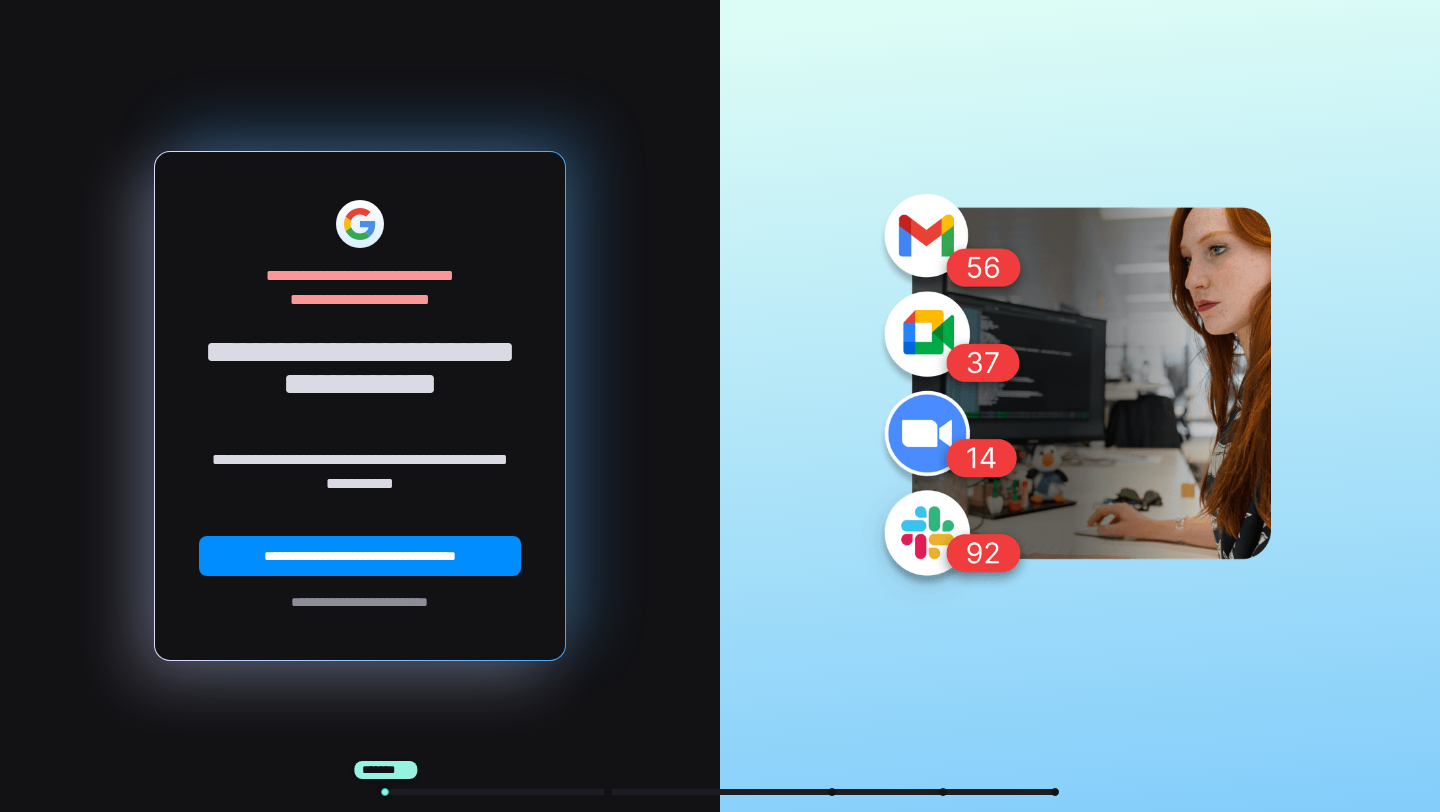 scroll, scrollTop: 0, scrollLeft: 0, axis: both 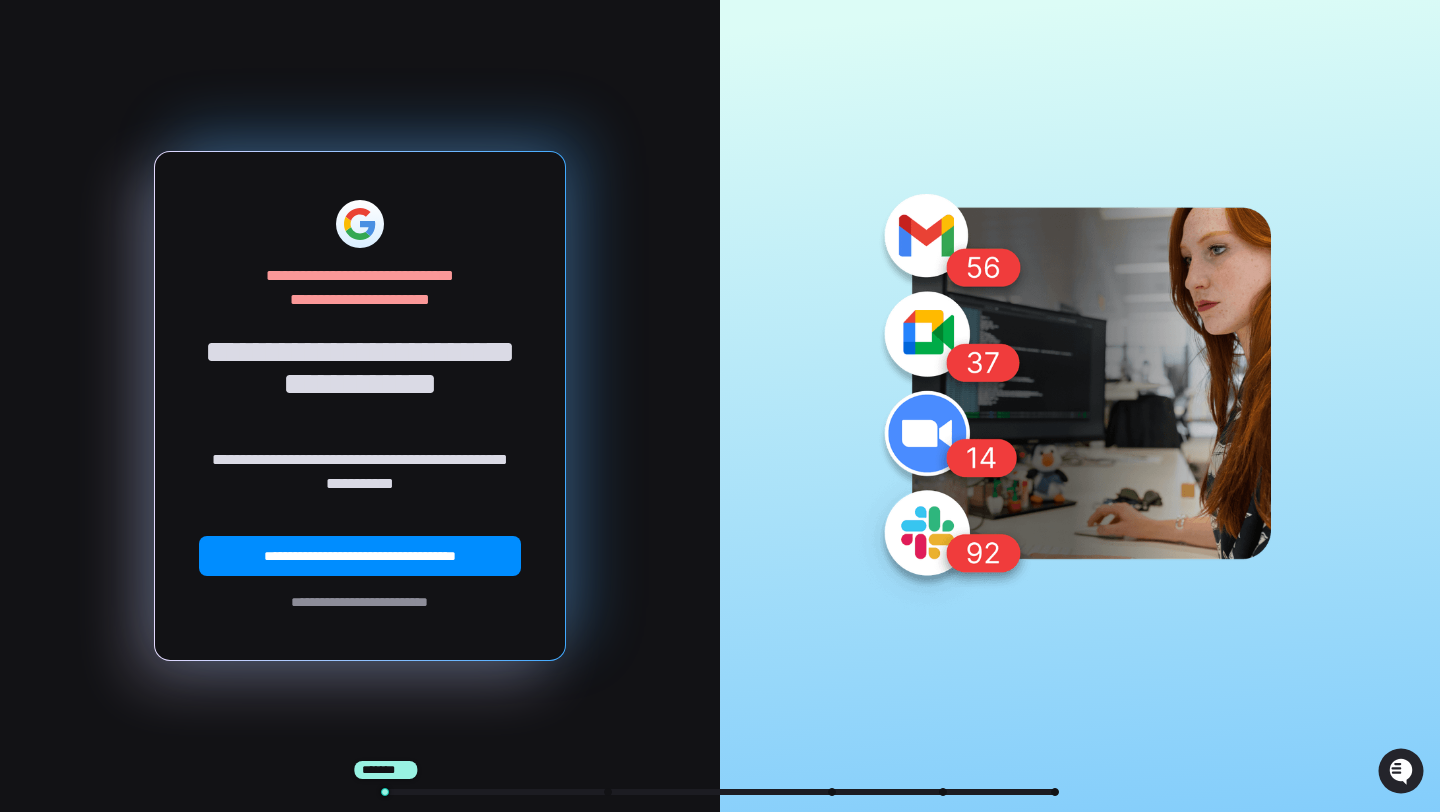 click on "**********" at bounding box center [359, 602] 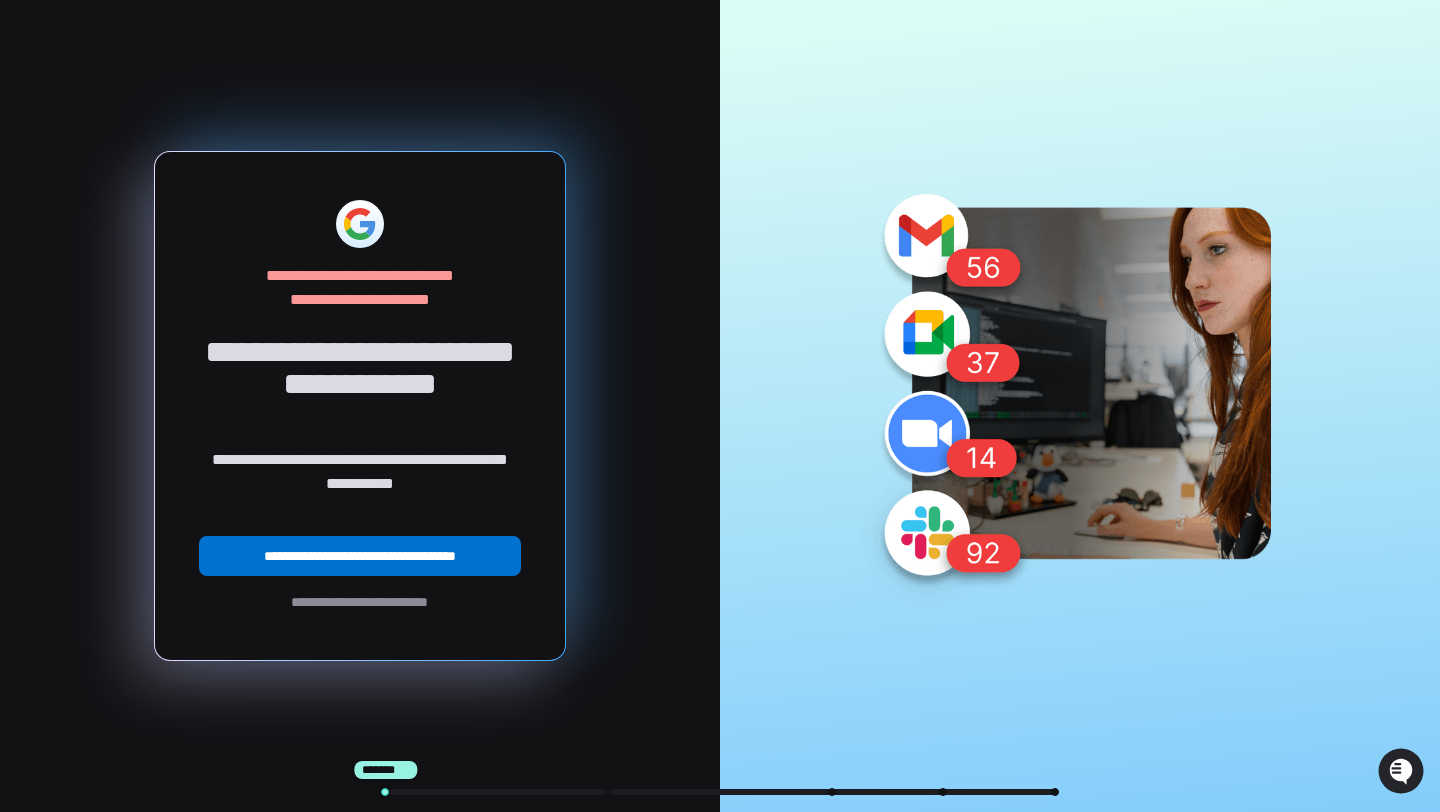 click on "**********" at bounding box center (360, 556) 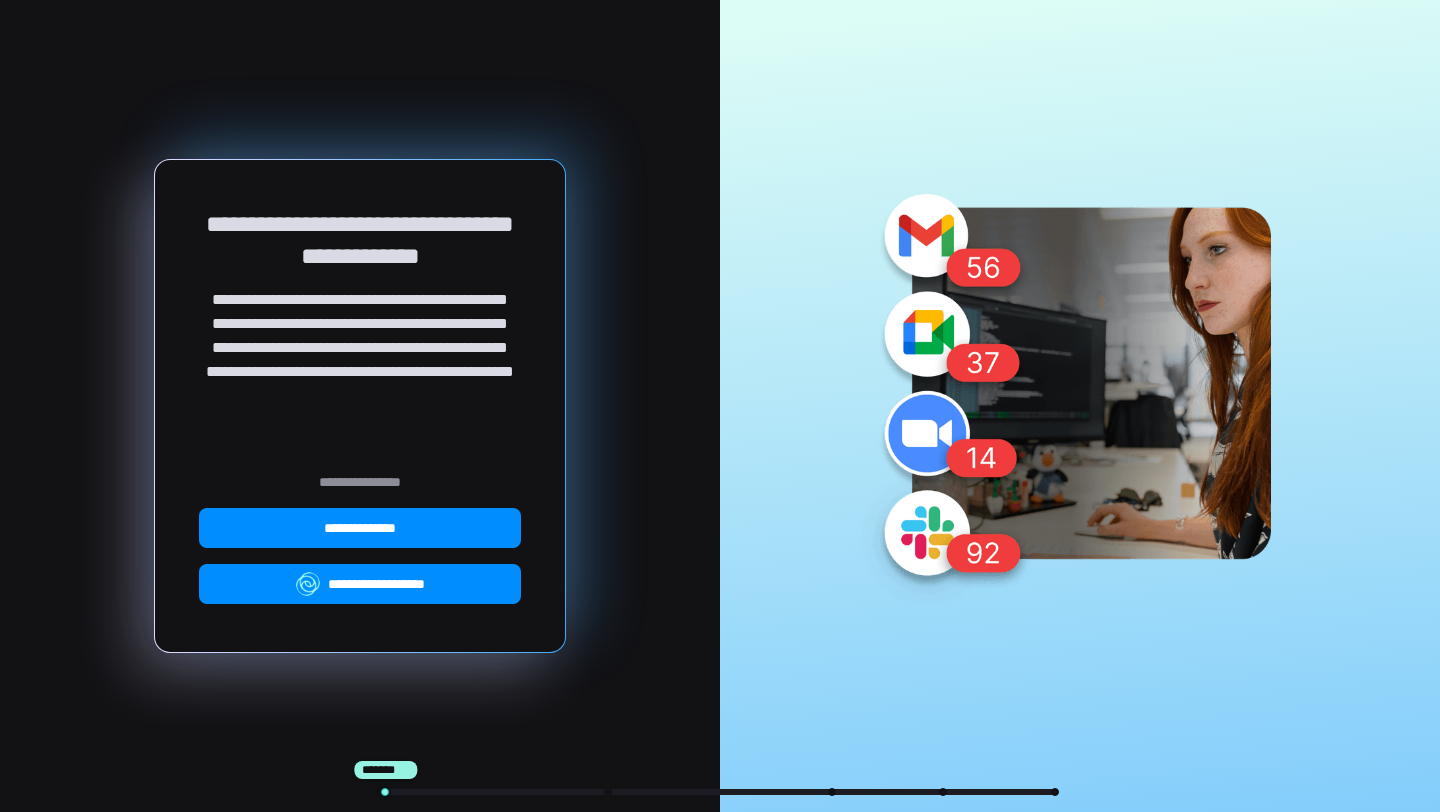 scroll, scrollTop: 0, scrollLeft: 0, axis: both 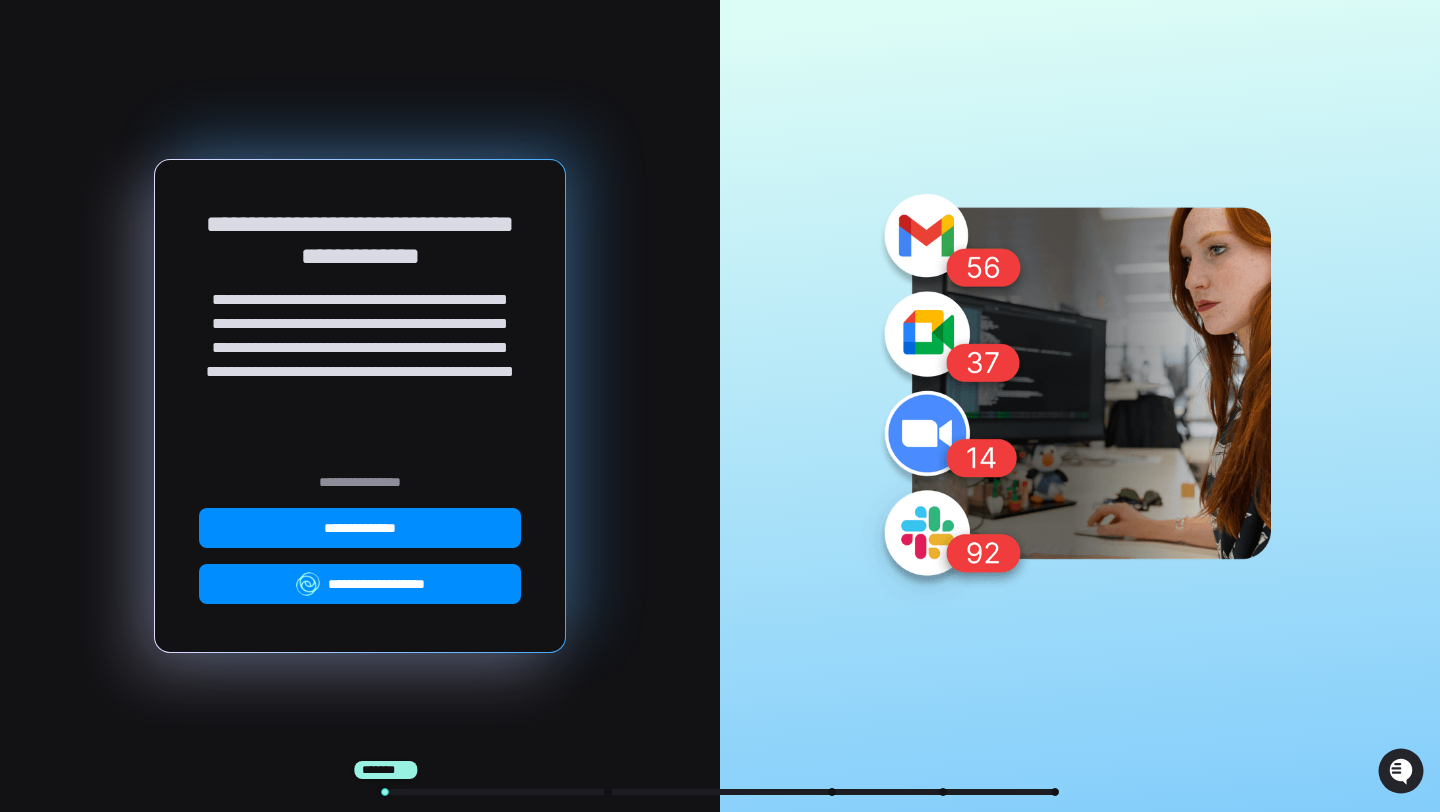 click on "**********" at bounding box center (360, 482) 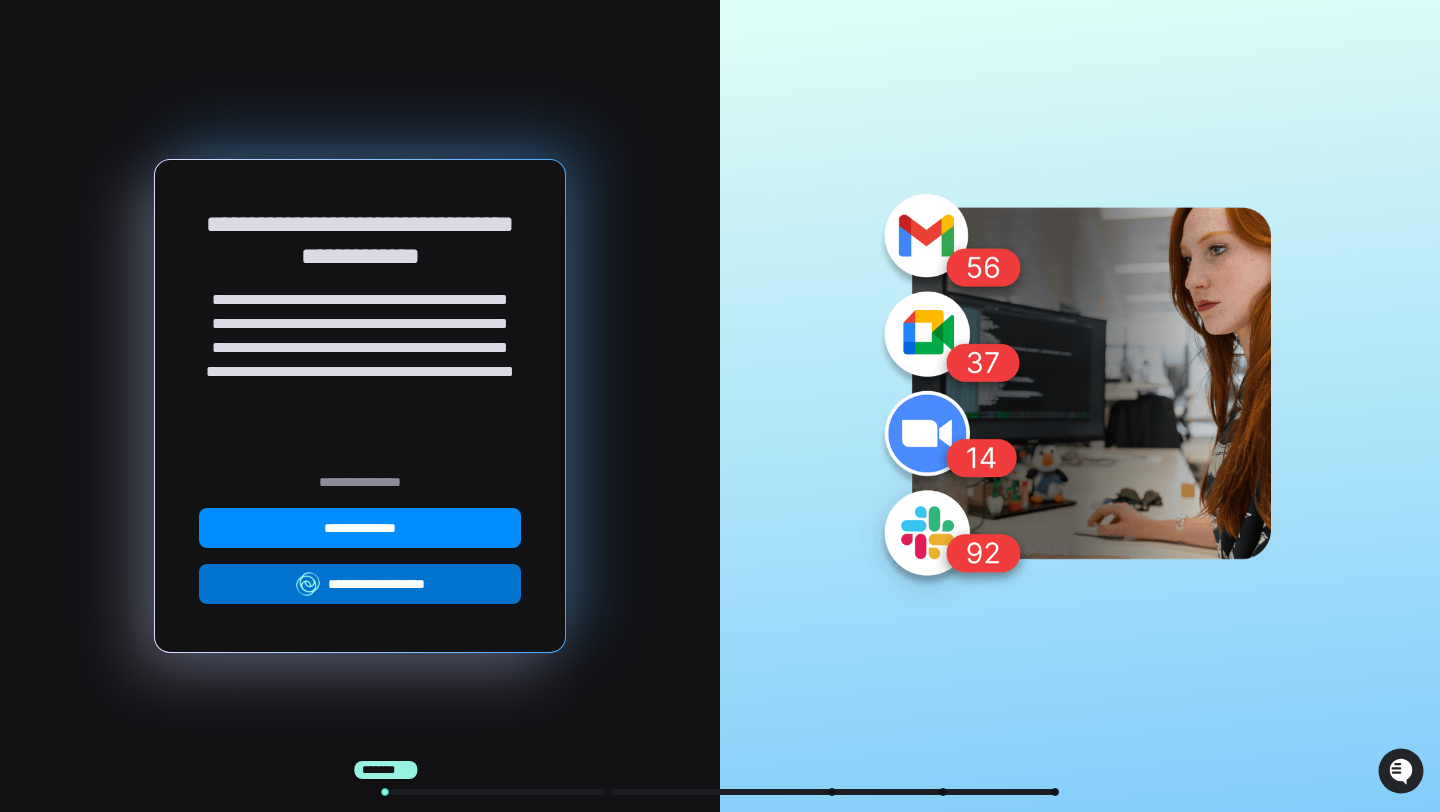 click on "**********" at bounding box center (360, 584) 